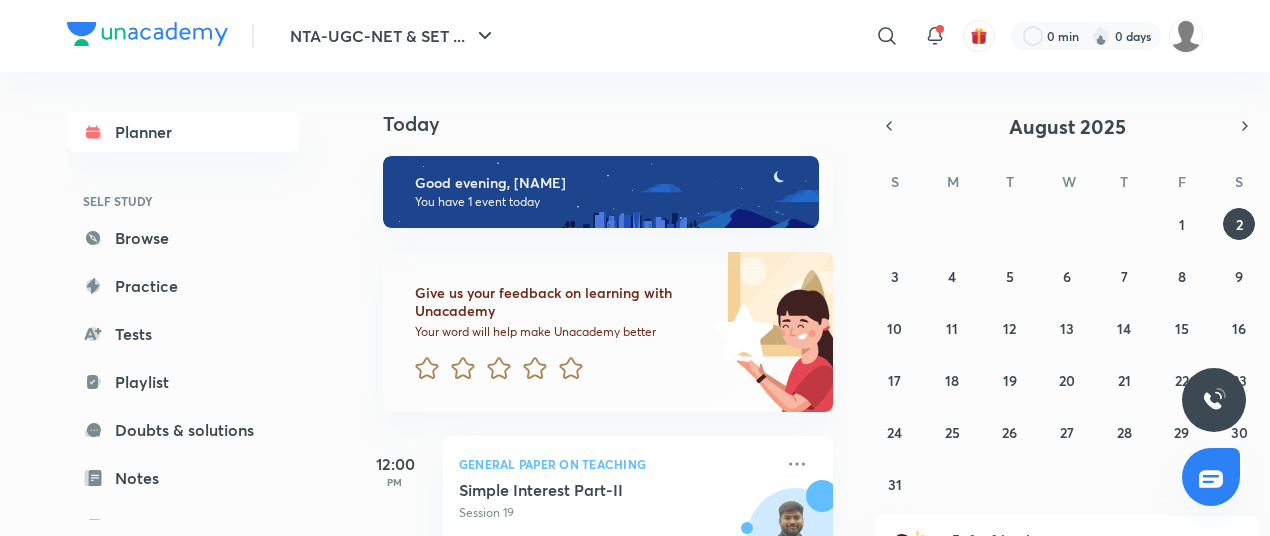 scroll, scrollTop: 0, scrollLeft: 0, axis: both 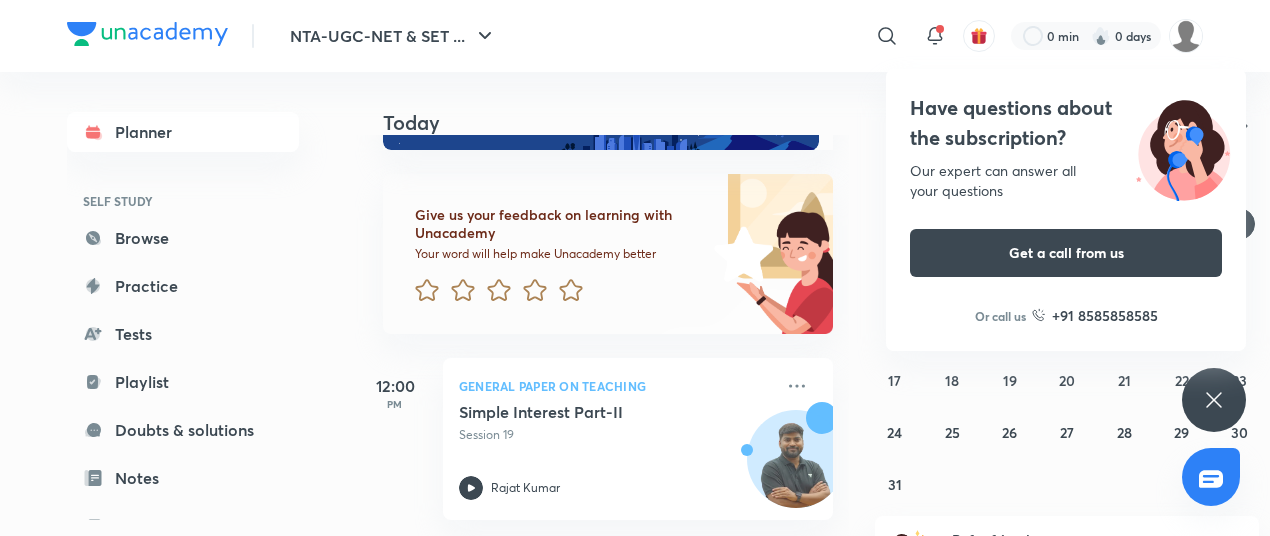 click 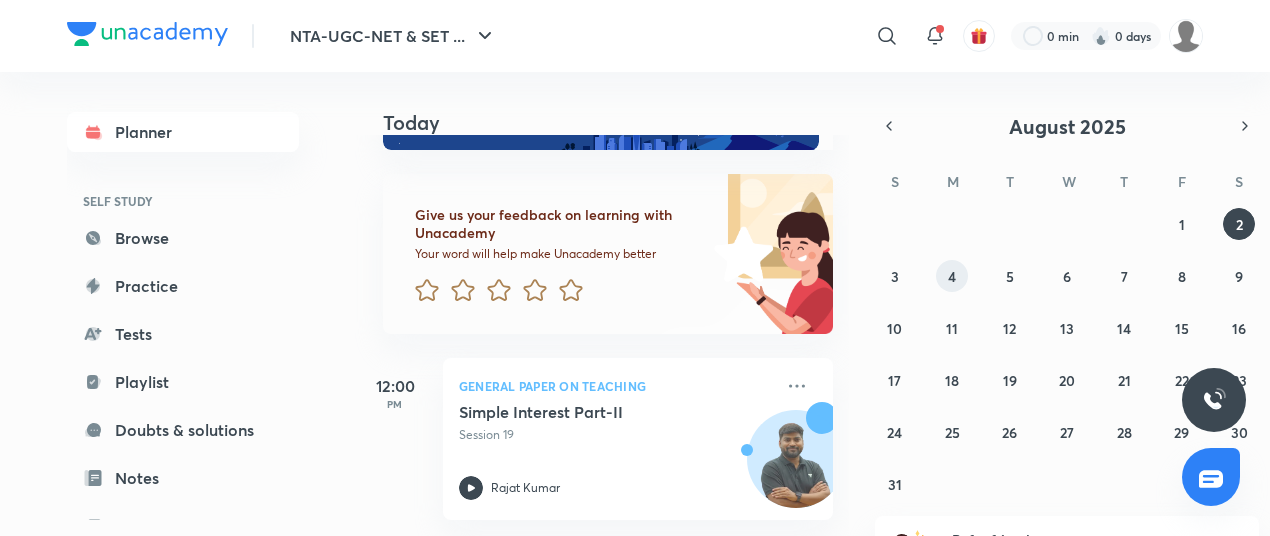 click on "4" at bounding box center (952, 276) 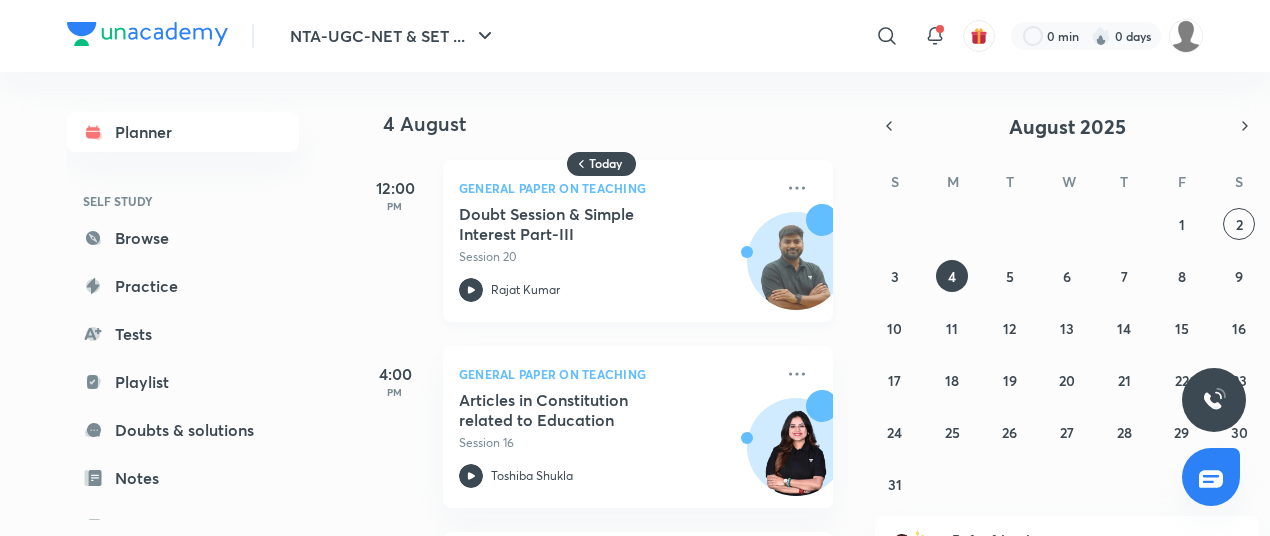 scroll, scrollTop: 174, scrollLeft: 0, axis: vertical 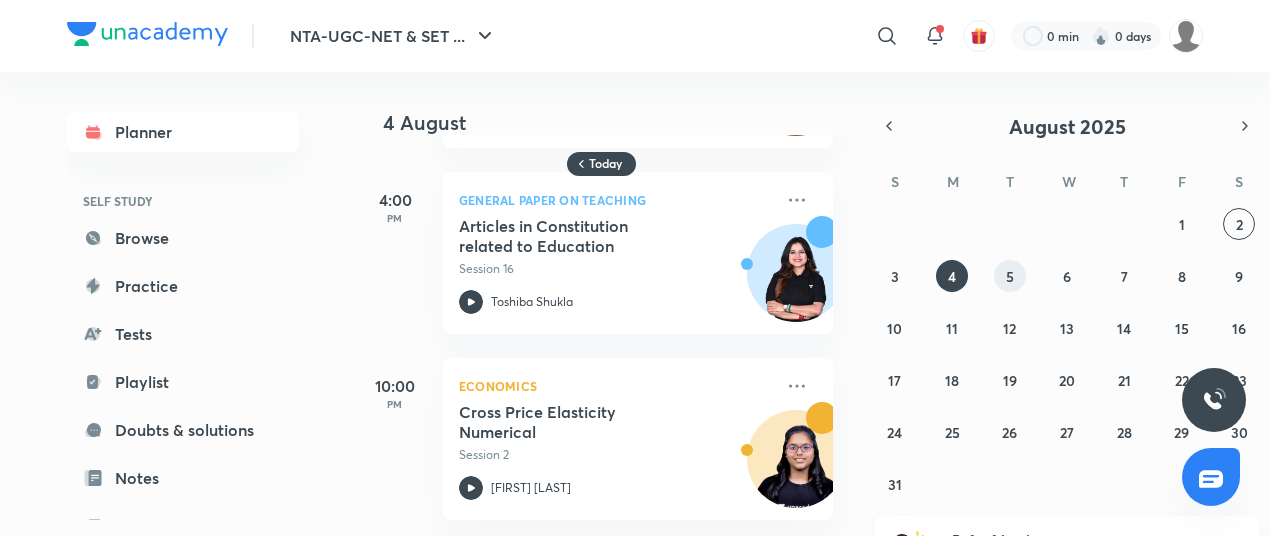 click on "5" at bounding box center [1010, 276] 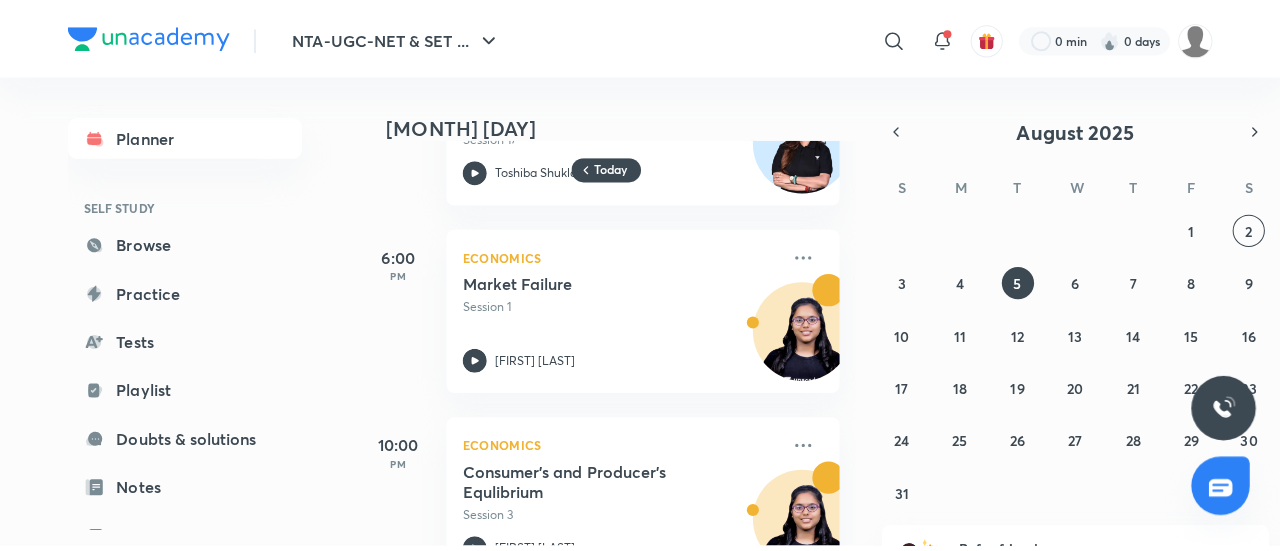 scroll, scrollTop: 0, scrollLeft: 0, axis: both 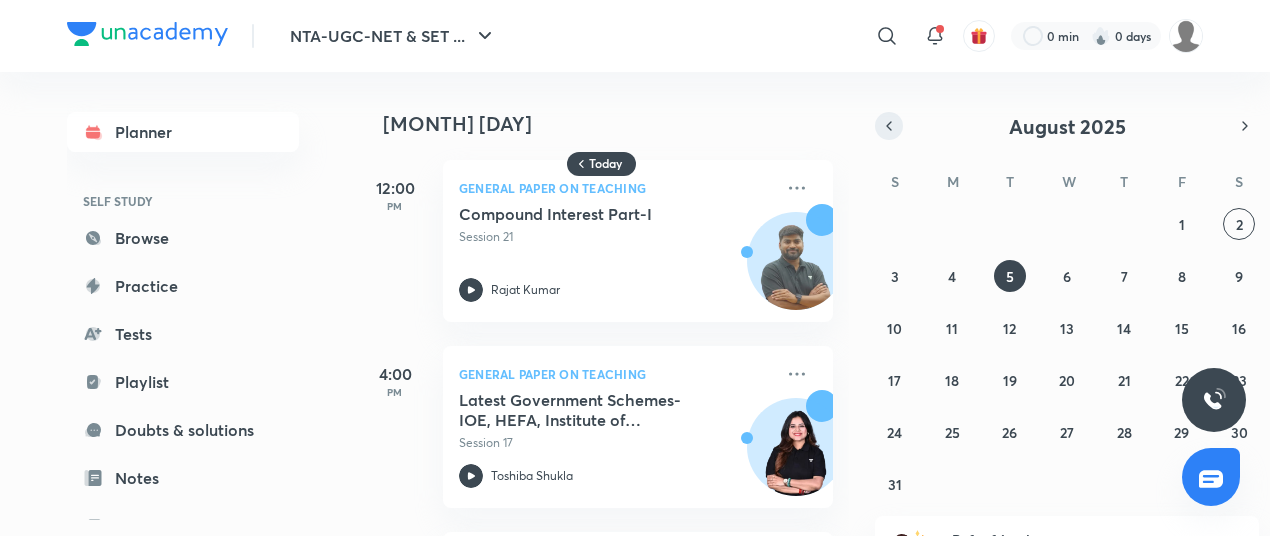 click at bounding box center [889, 126] 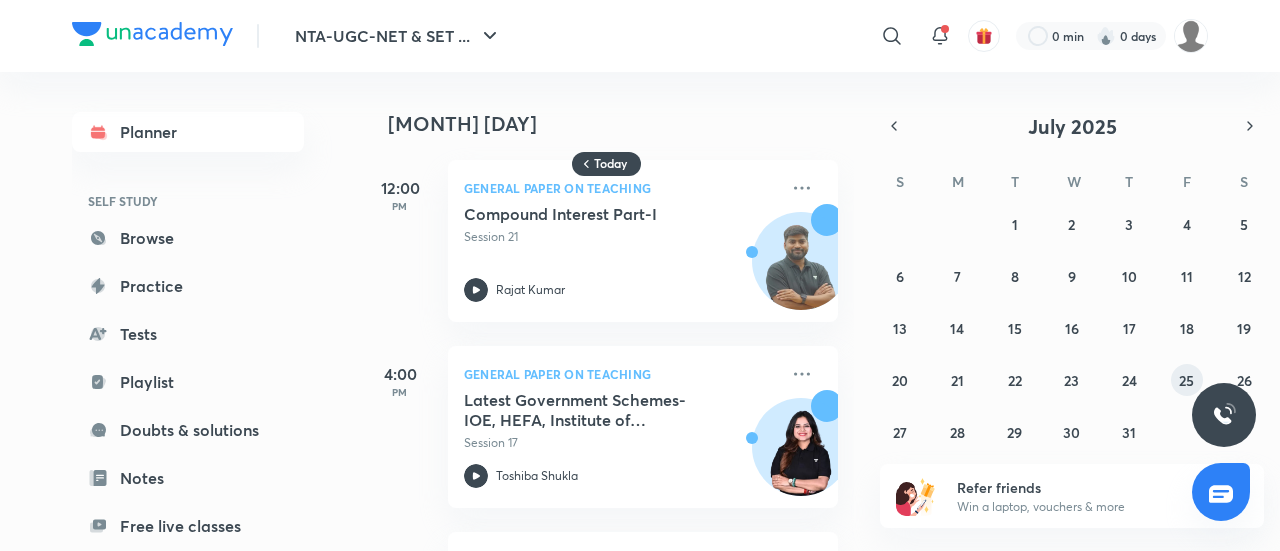 click on "25" at bounding box center [1187, 380] 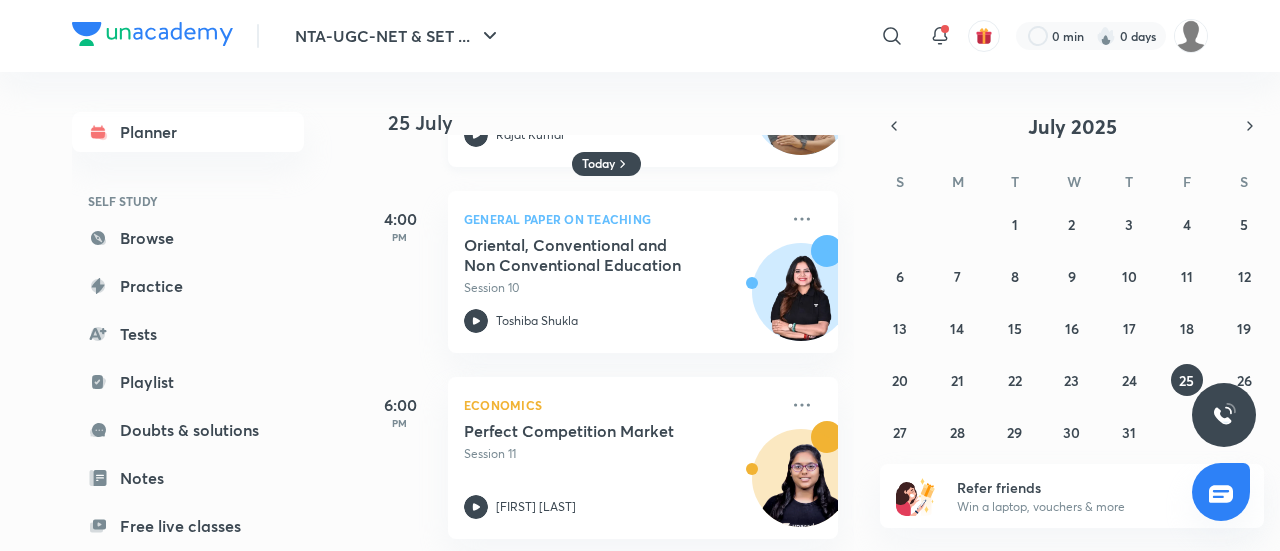 scroll, scrollTop: 342, scrollLeft: 0, axis: vertical 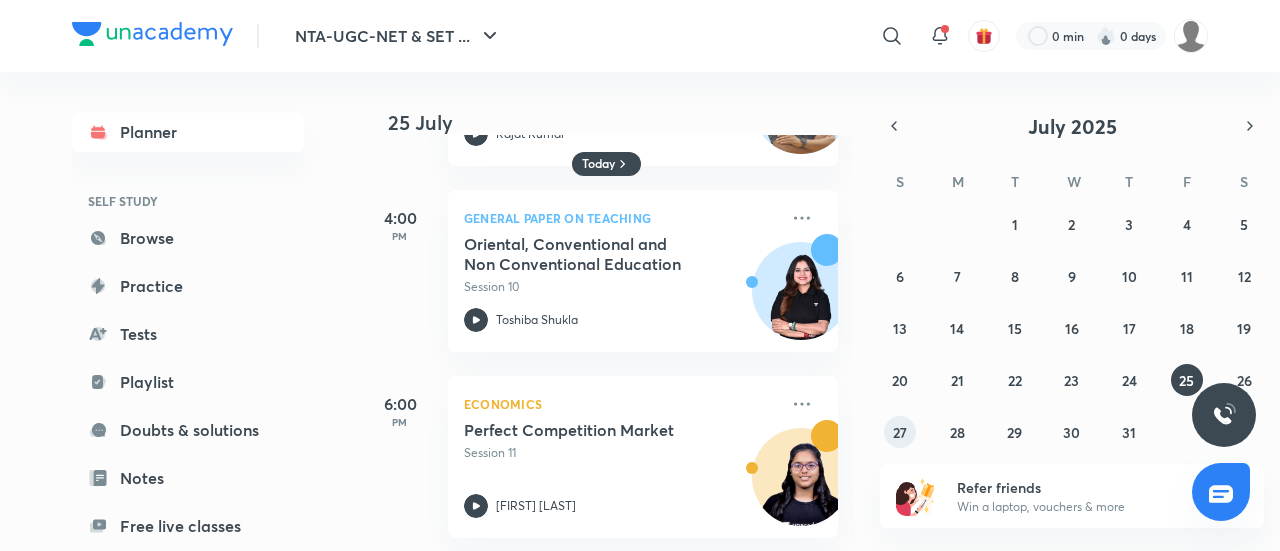 click on "27" at bounding box center [900, 432] 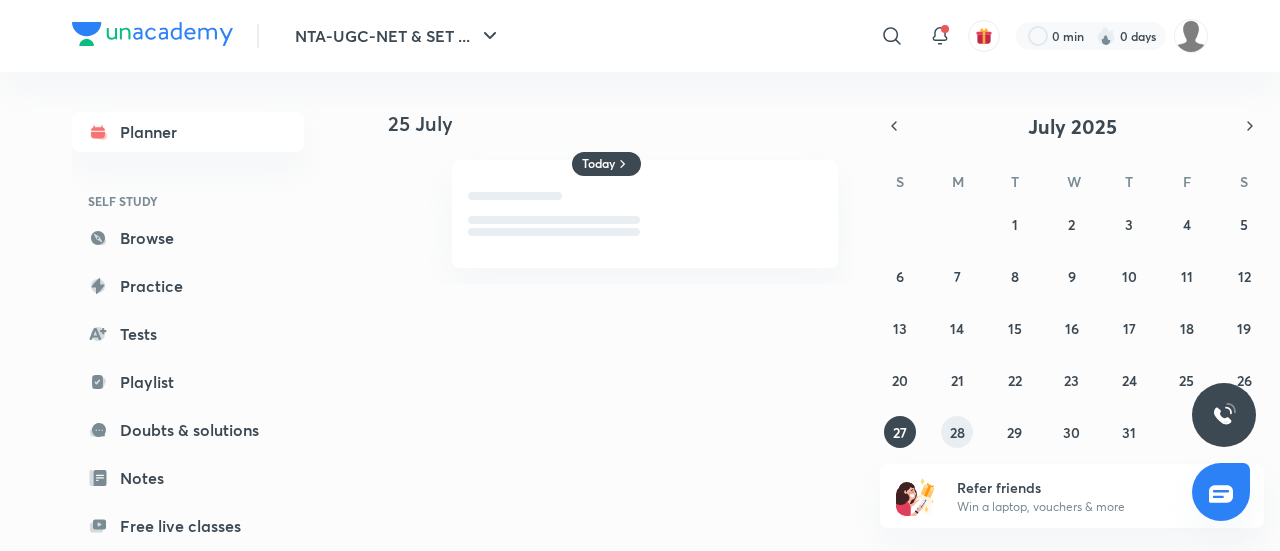 click on "28" at bounding box center (957, 432) 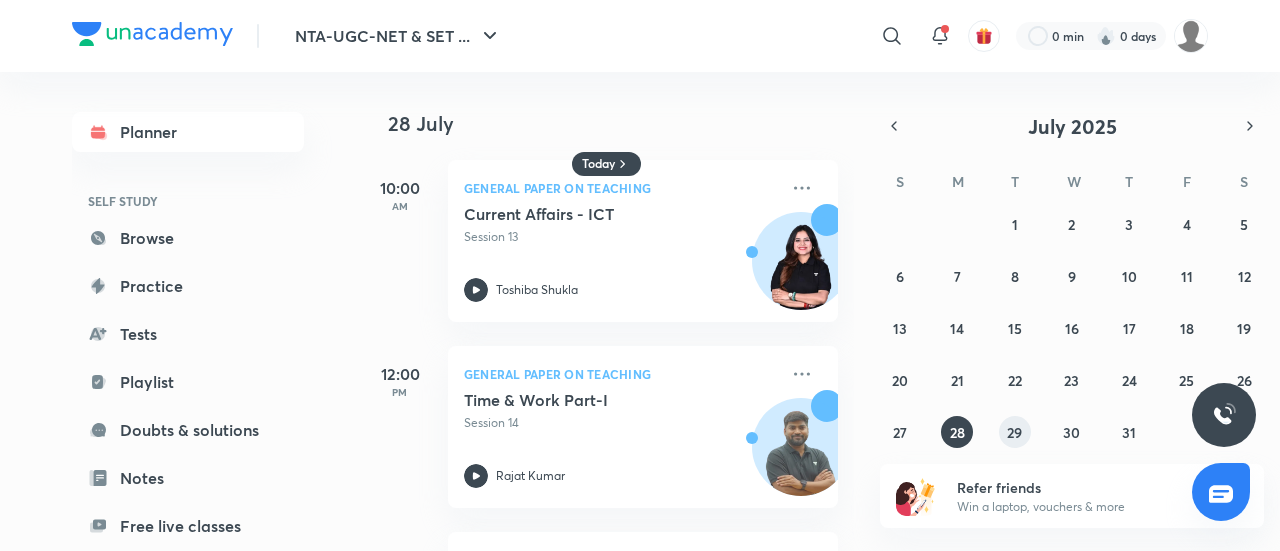 click on "29" at bounding box center [1014, 432] 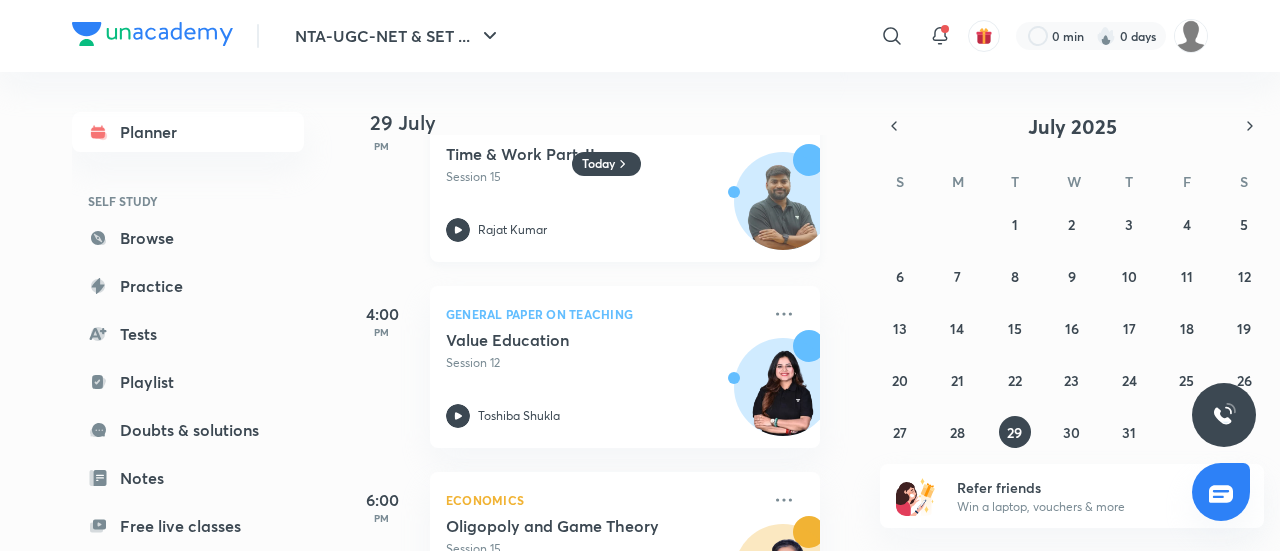 scroll, scrollTop: 230, scrollLeft: 18, axis: both 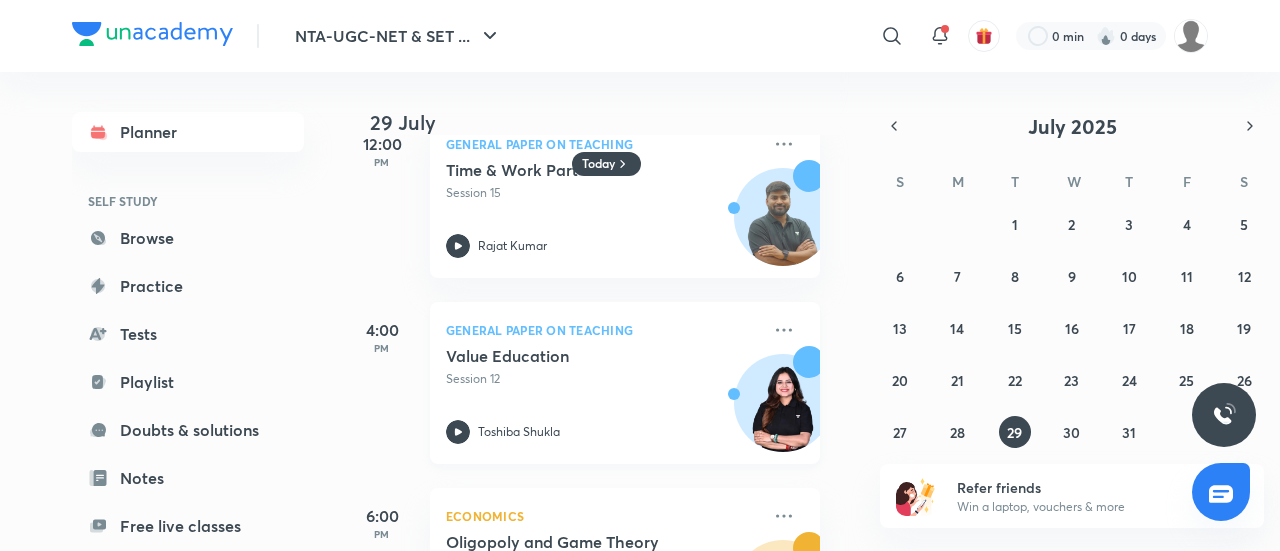 click on "Value Education Session 12 Toshiba Shukla" at bounding box center (603, 395) 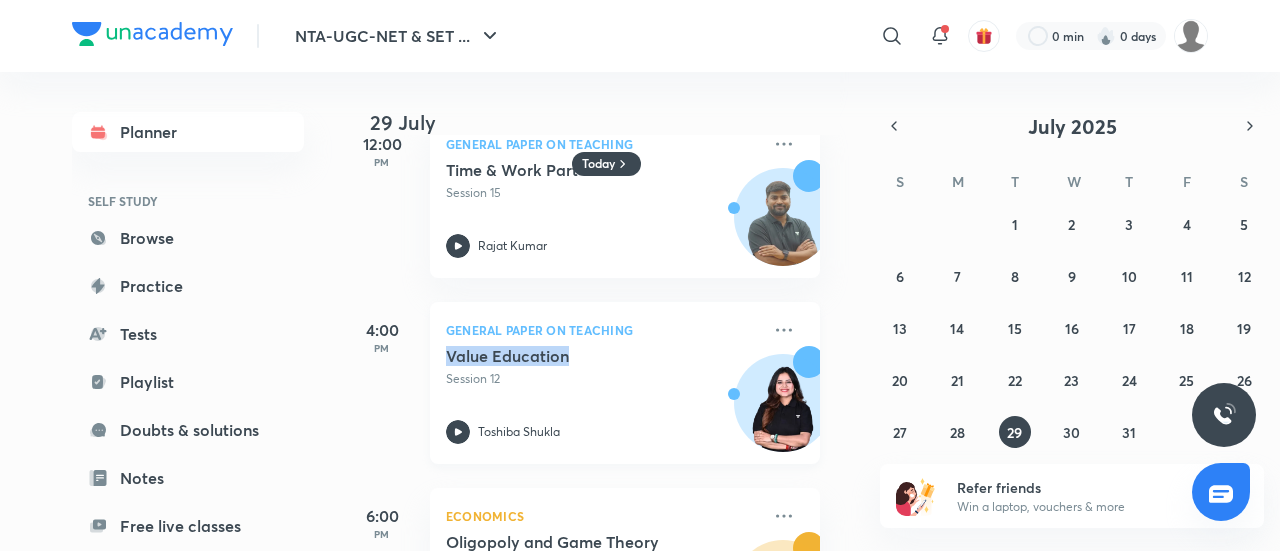 click on "Value Education" at bounding box center (570, 356) 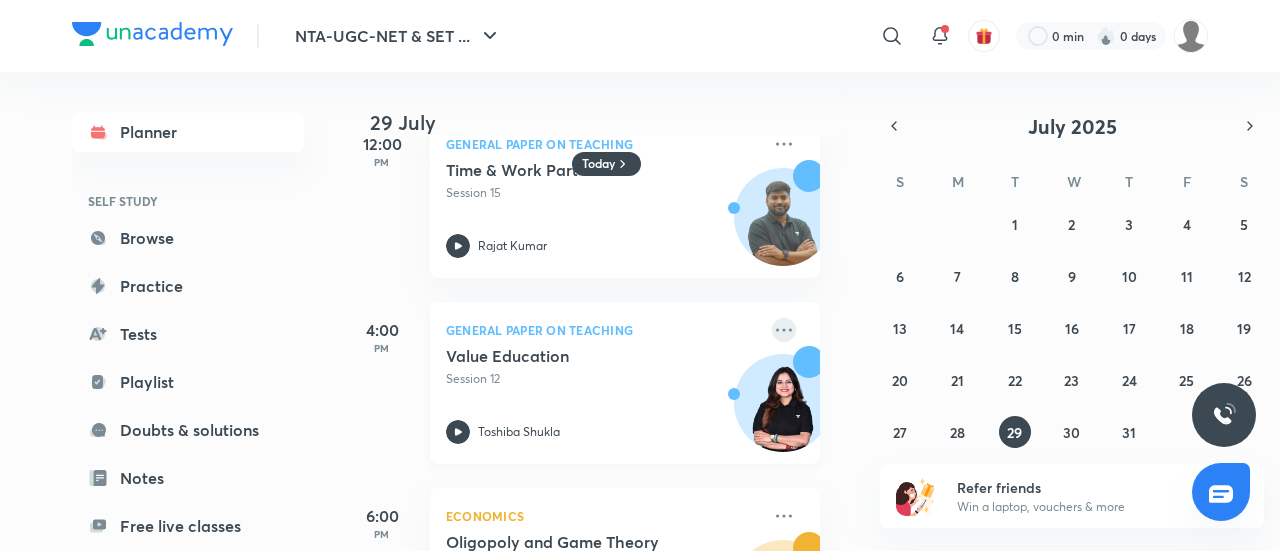 click 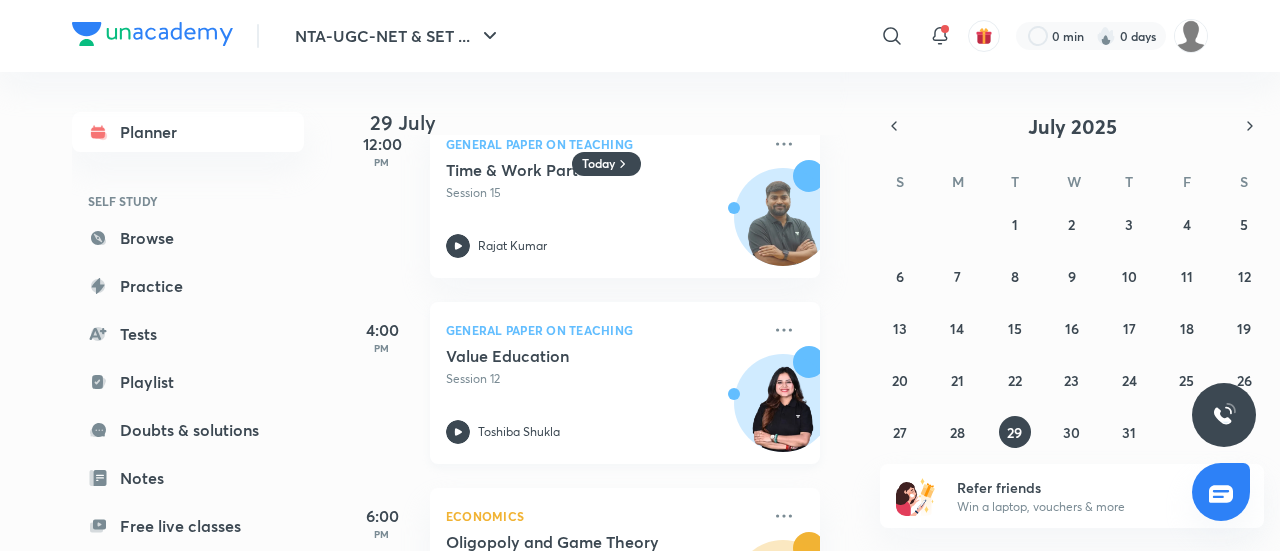 click on "General Paper on Teaching Value Education Session 12 Toshiba Shukla" at bounding box center [625, 383] 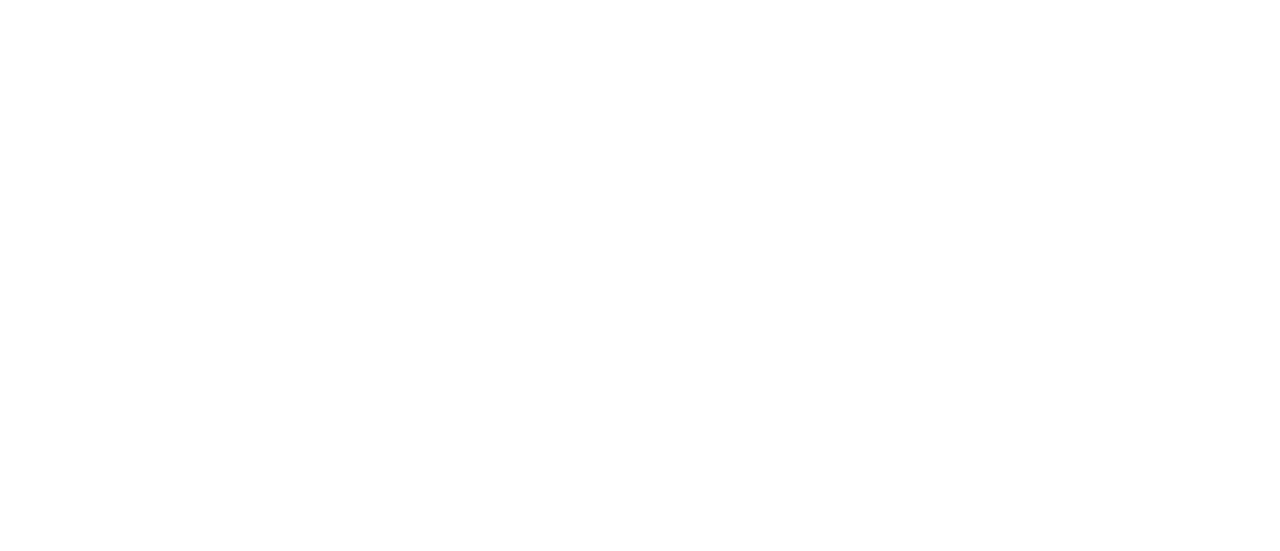 click on "Unacademy Support How can we help you?     You have been disconnected. Please check your internet connection." at bounding box center [640, 4] 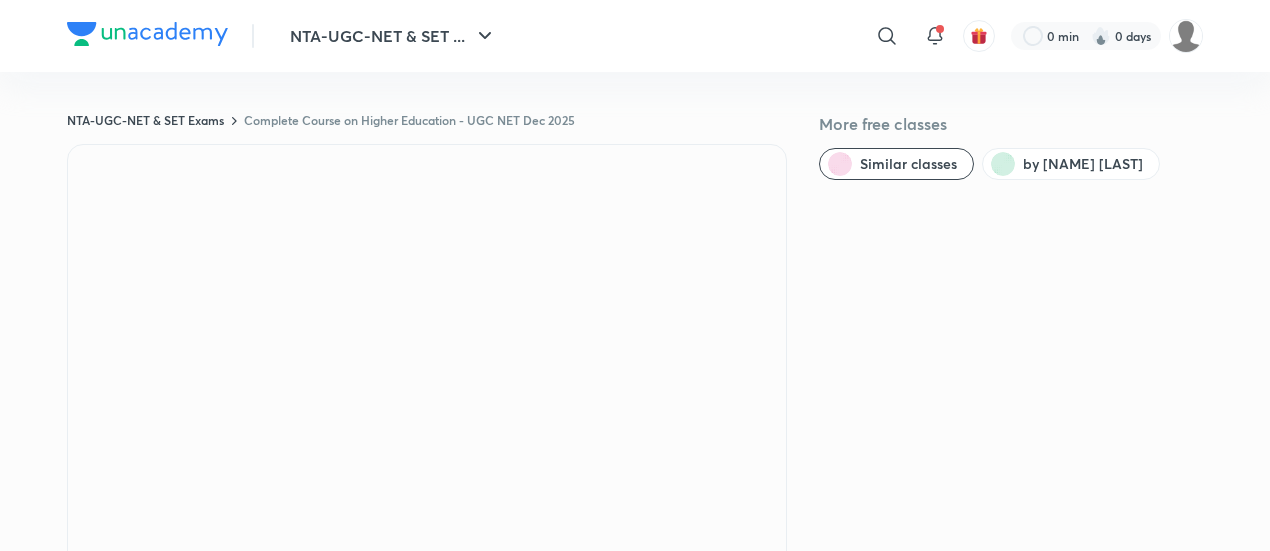 scroll, scrollTop: 0, scrollLeft: 0, axis: both 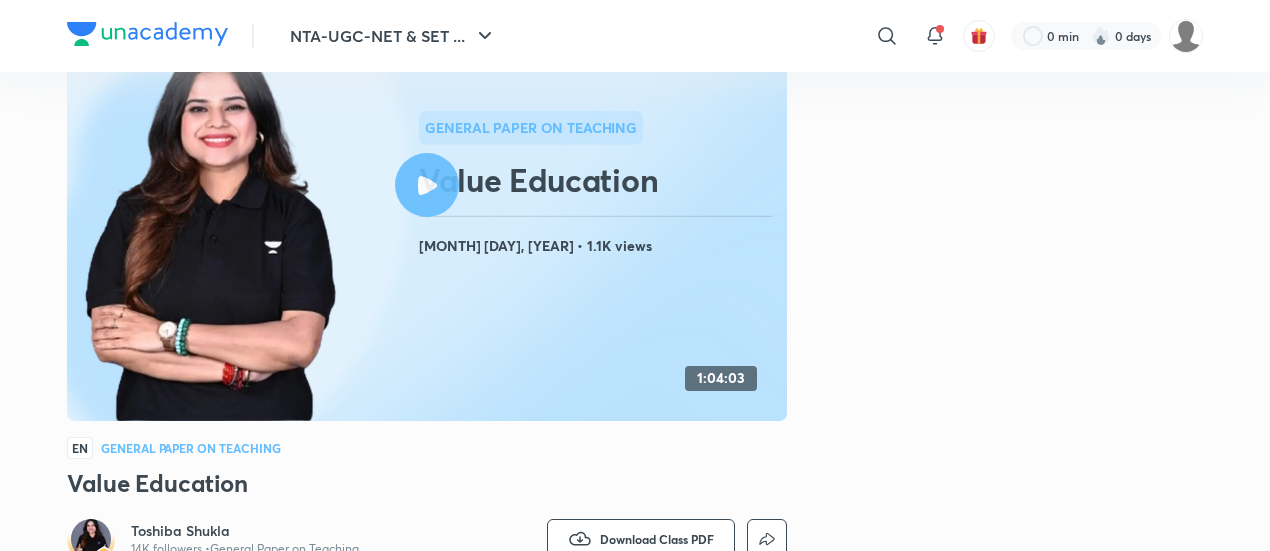click on "More free classes Similar classes by [NAME] [LAST]" at bounding box center [1011, 290] 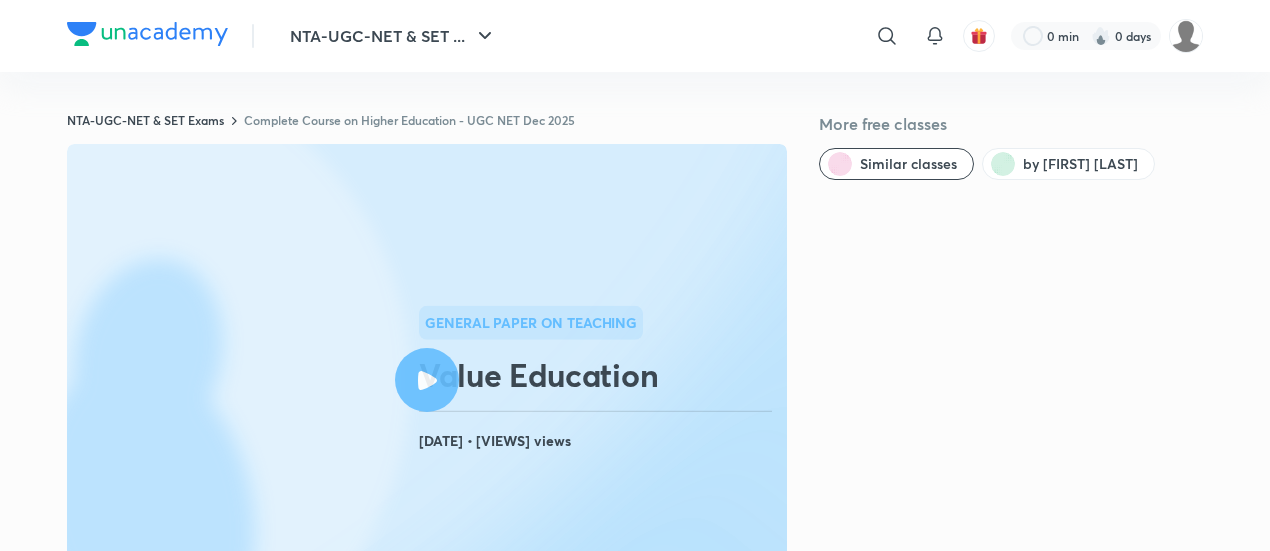 scroll, scrollTop: 195, scrollLeft: 0, axis: vertical 